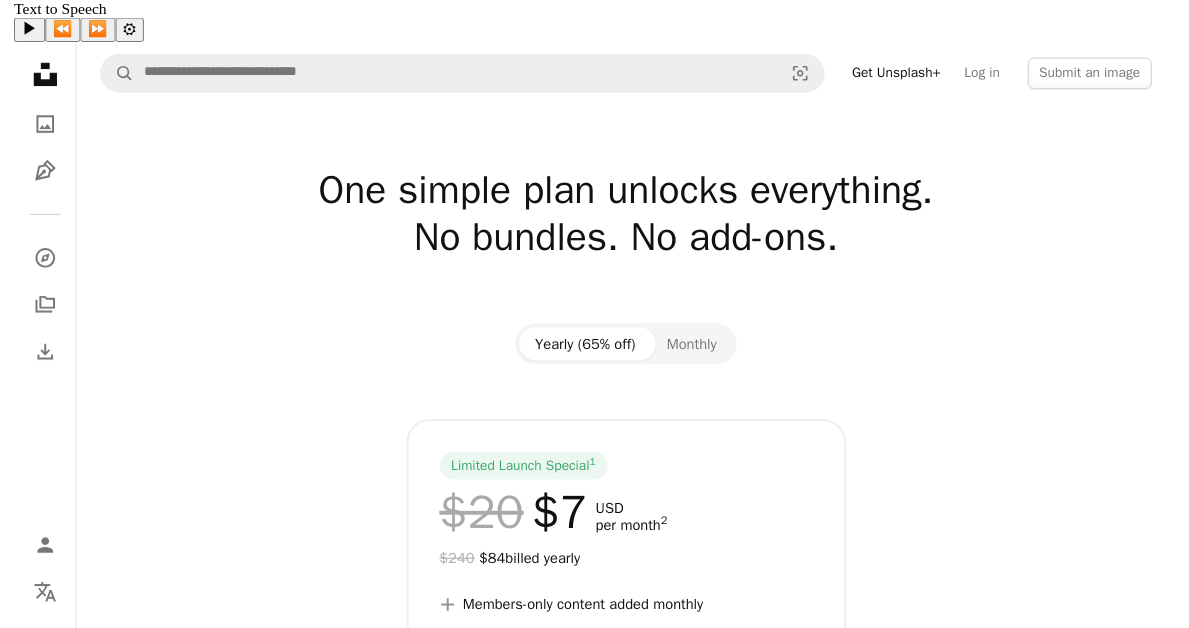 scroll, scrollTop: 0, scrollLeft: 0, axis: both 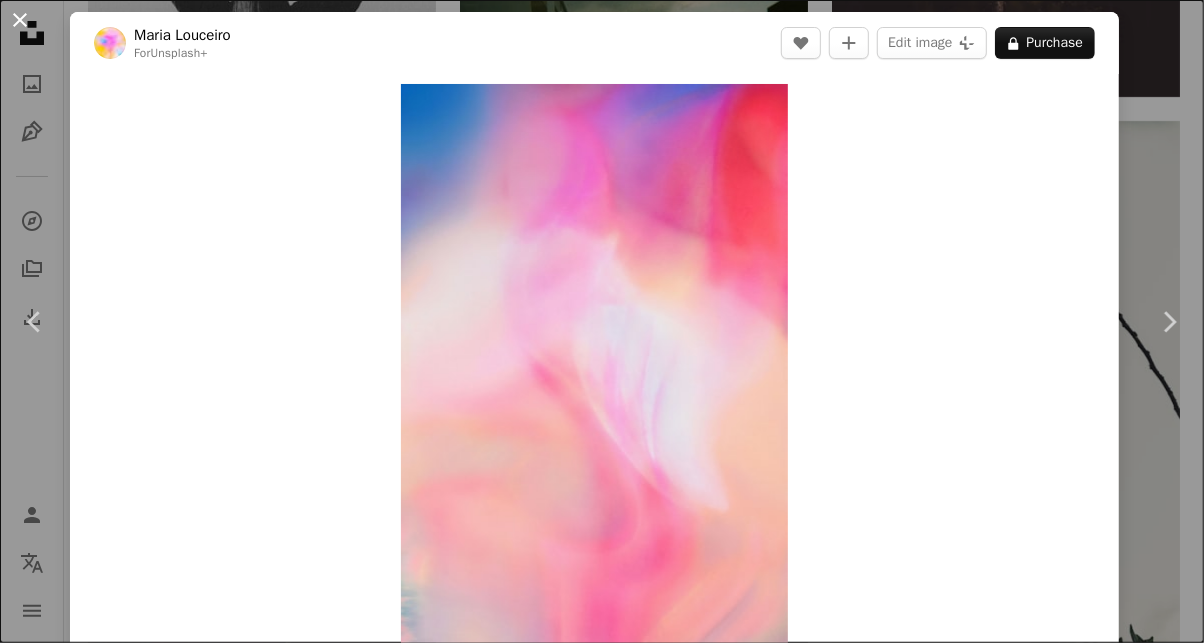 click on "An X shape" at bounding box center (20, 20) 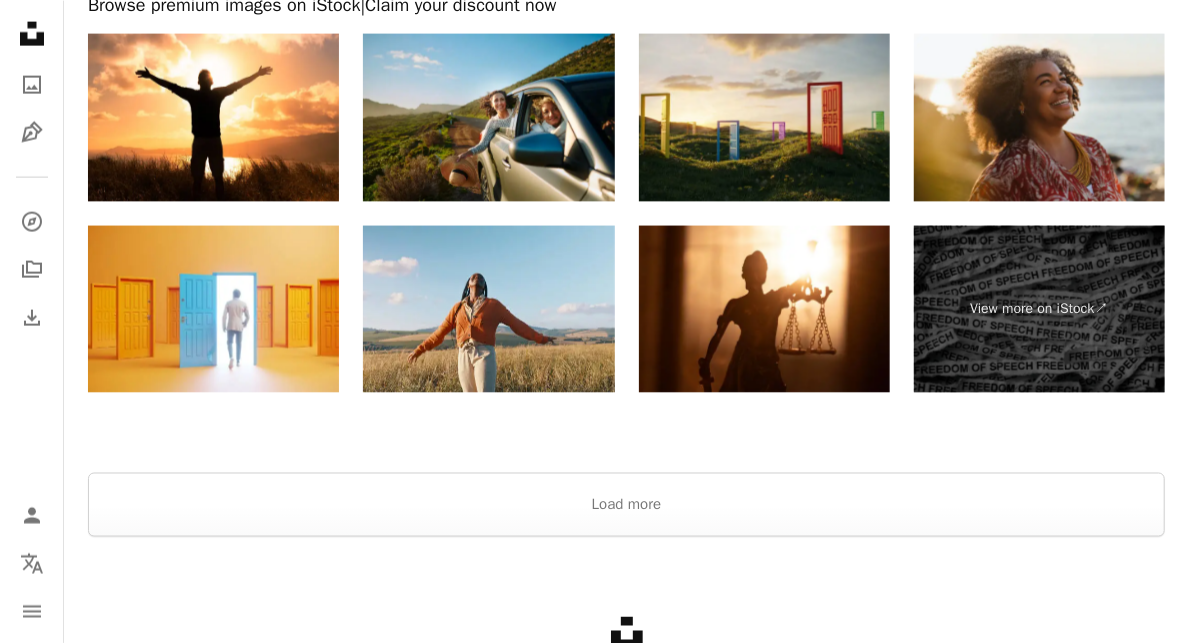 scroll, scrollTop: 58525, scrollLeft: 0, axis: vertical 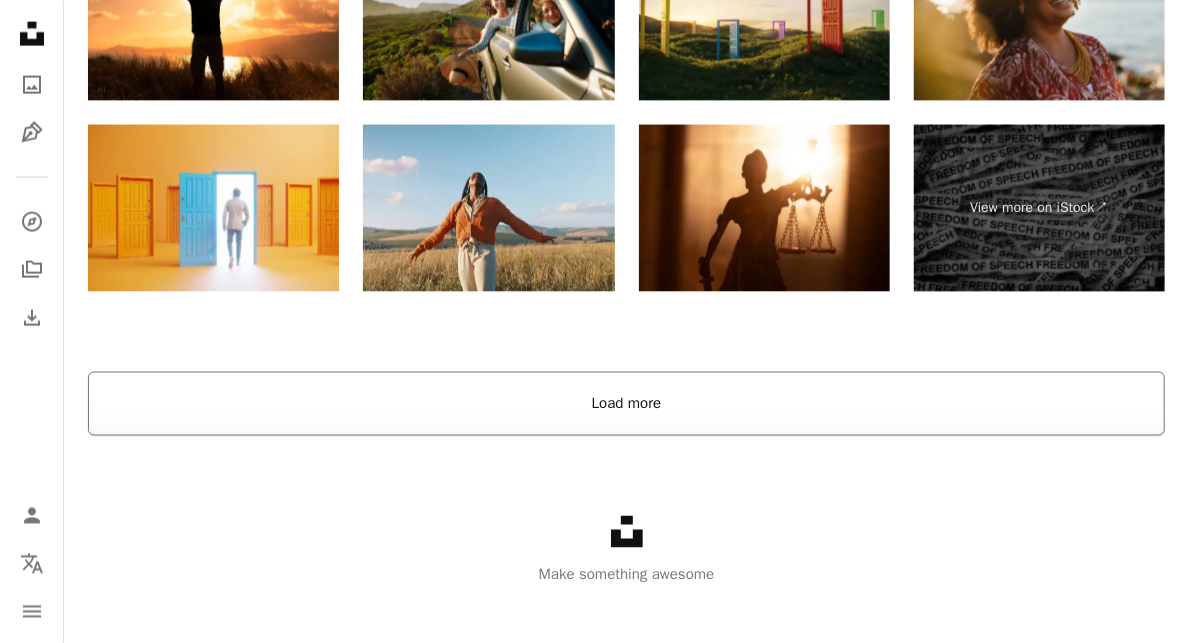 click on "Load more" at bounding box center [626, 404] 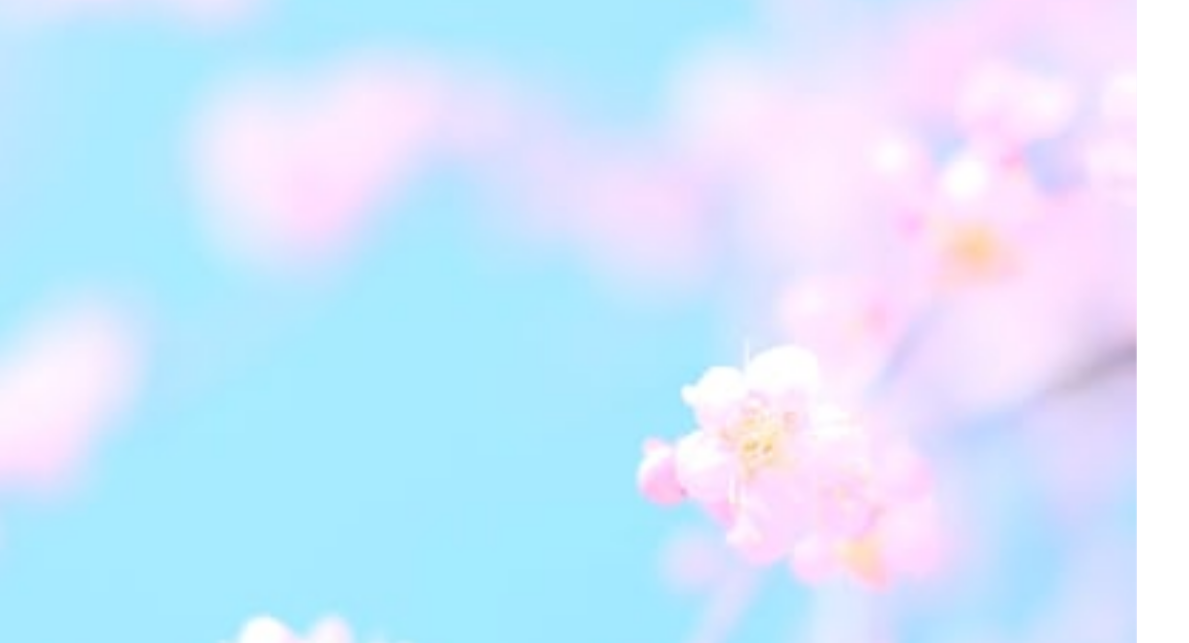 scroll, scrollTop: 97905, scrollLeft: 0, axis: vertical 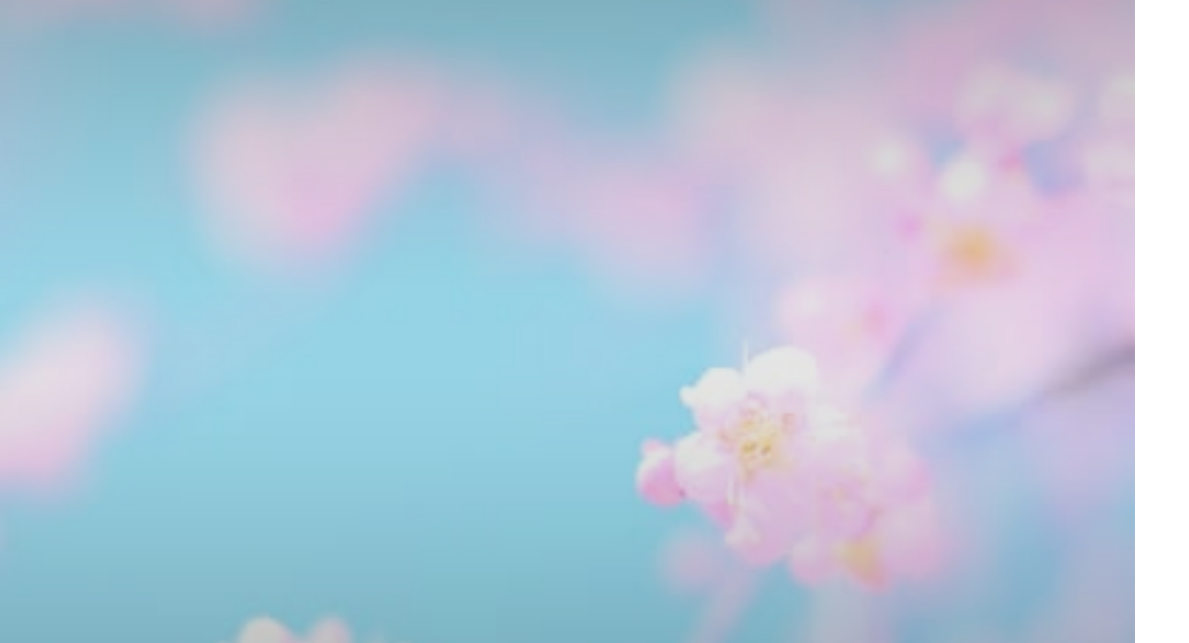 click at bounding box center [626, 263] 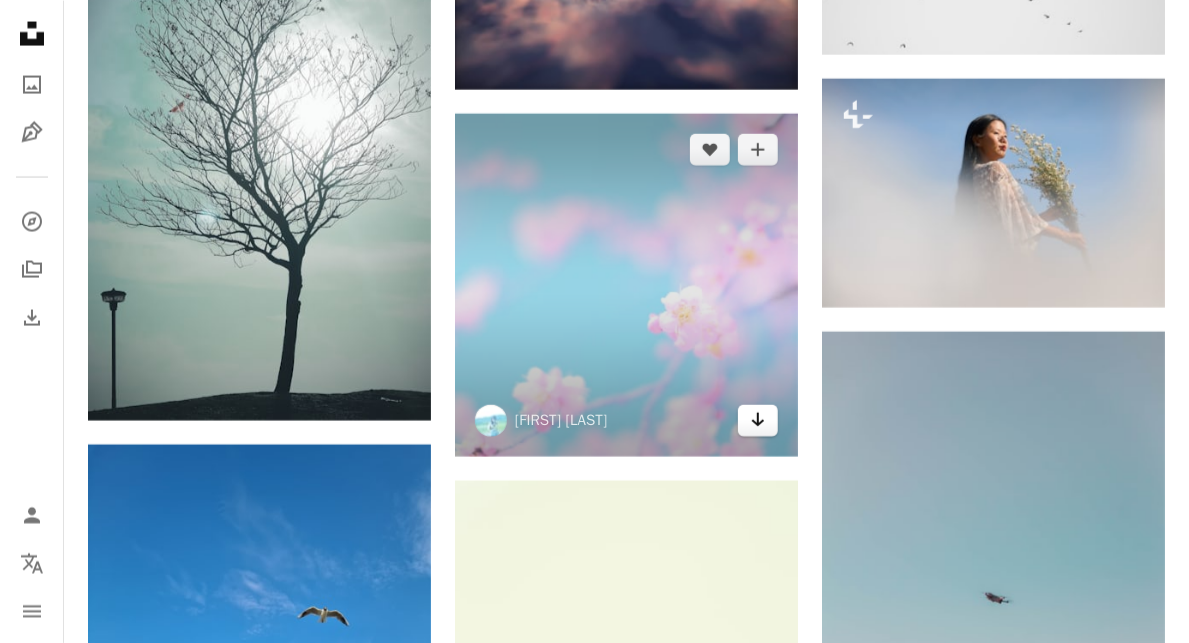 scroll, scrollTop: 97884, scrollLeft: 0, axis: vertical 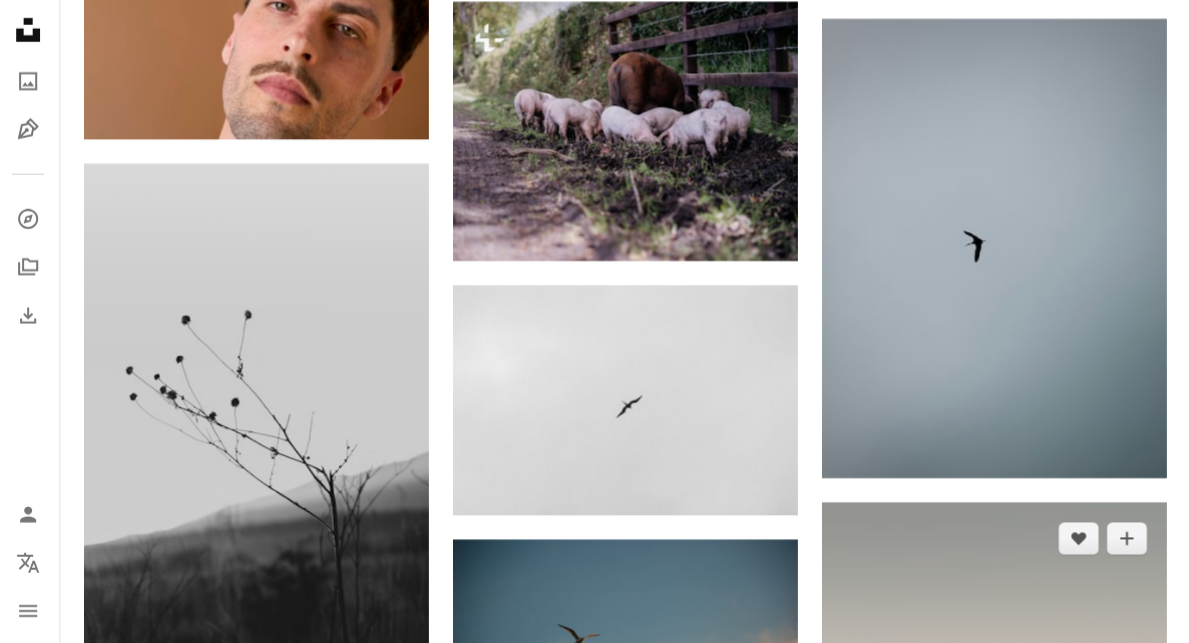 click at bounding box center [993, 760] 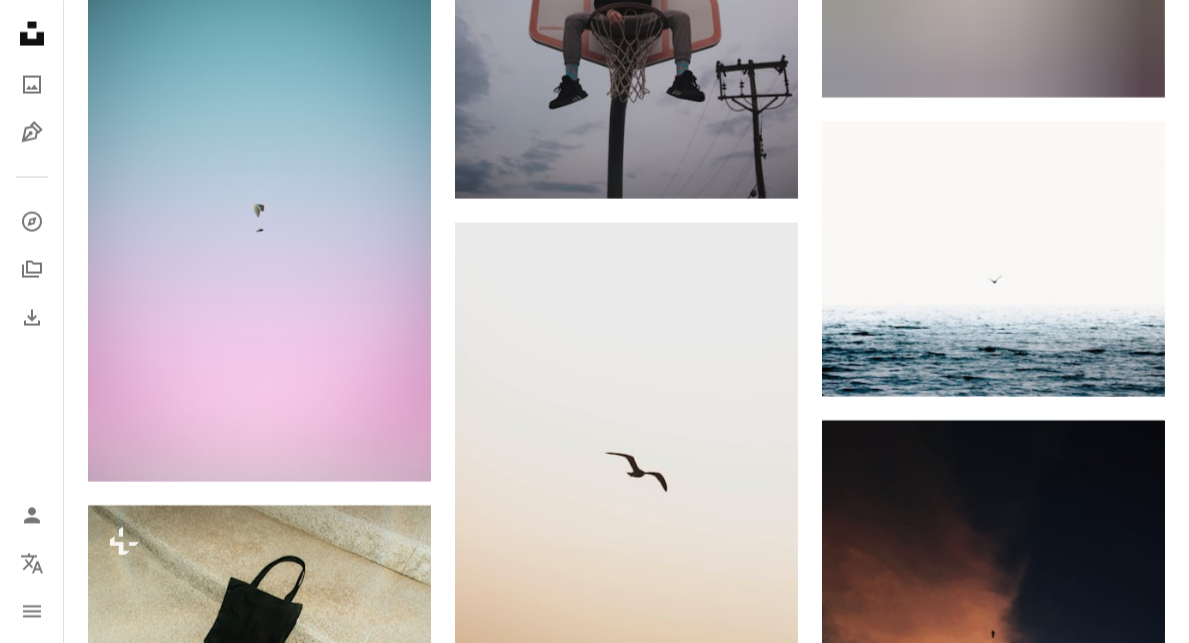 scroll, scrollTop: 151472, scrollLeft: 0, axis: vertical 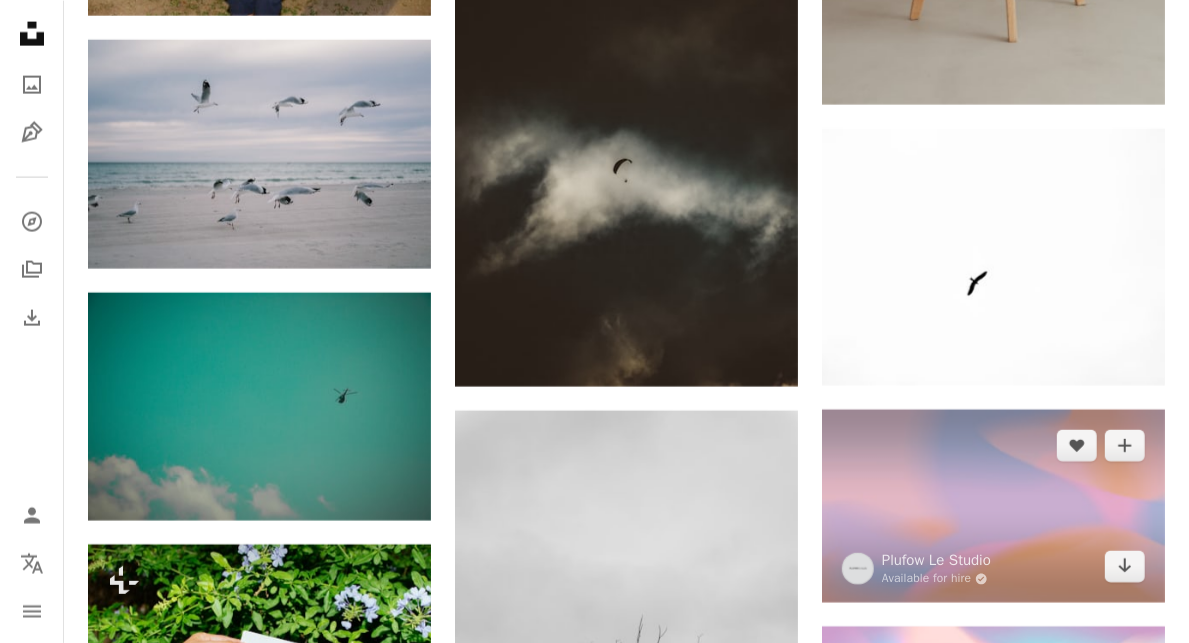 click at bounding box center (993, 506) 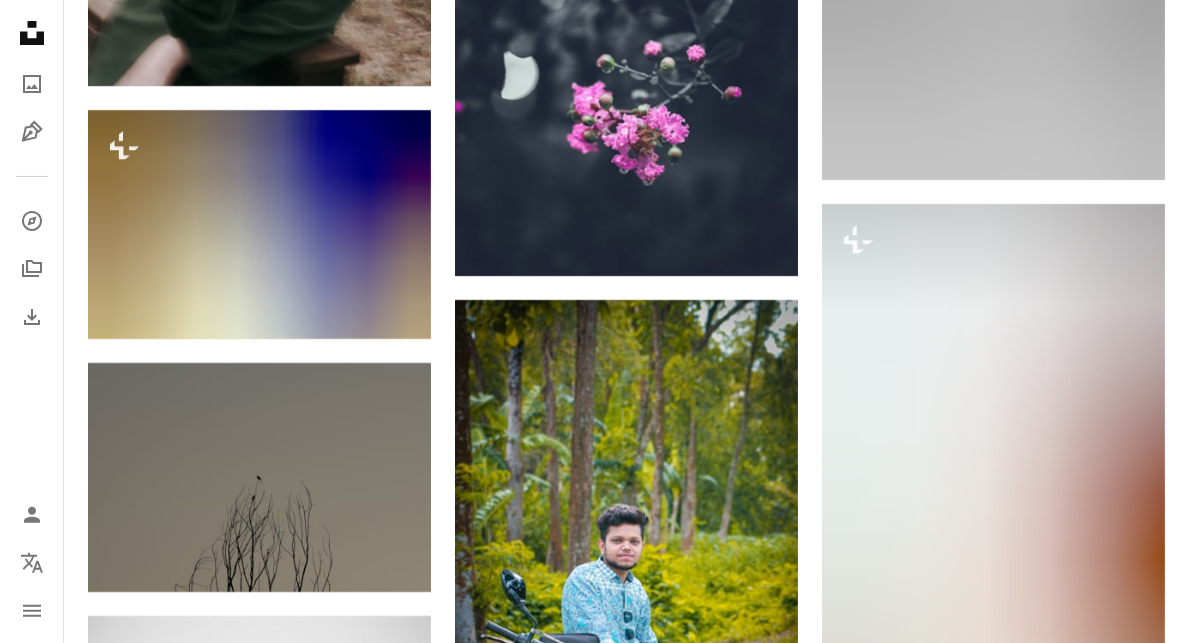 scroll, scrollTop: 149853, scrollLeft: 0, axis: vertical 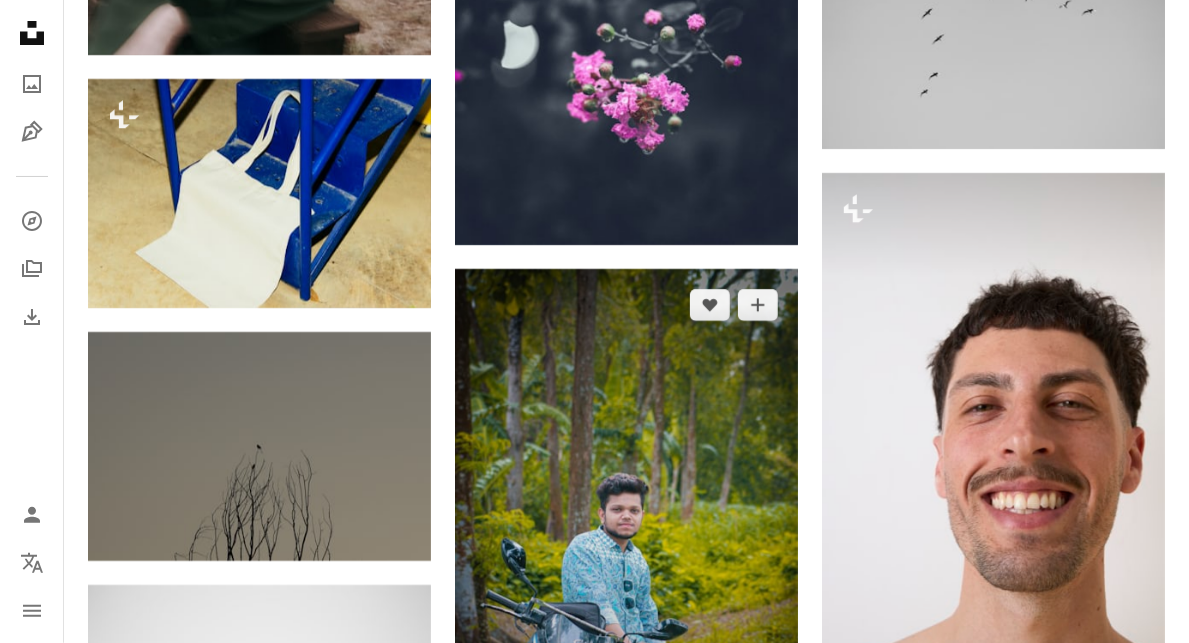 click at bounding box center (626, 526) 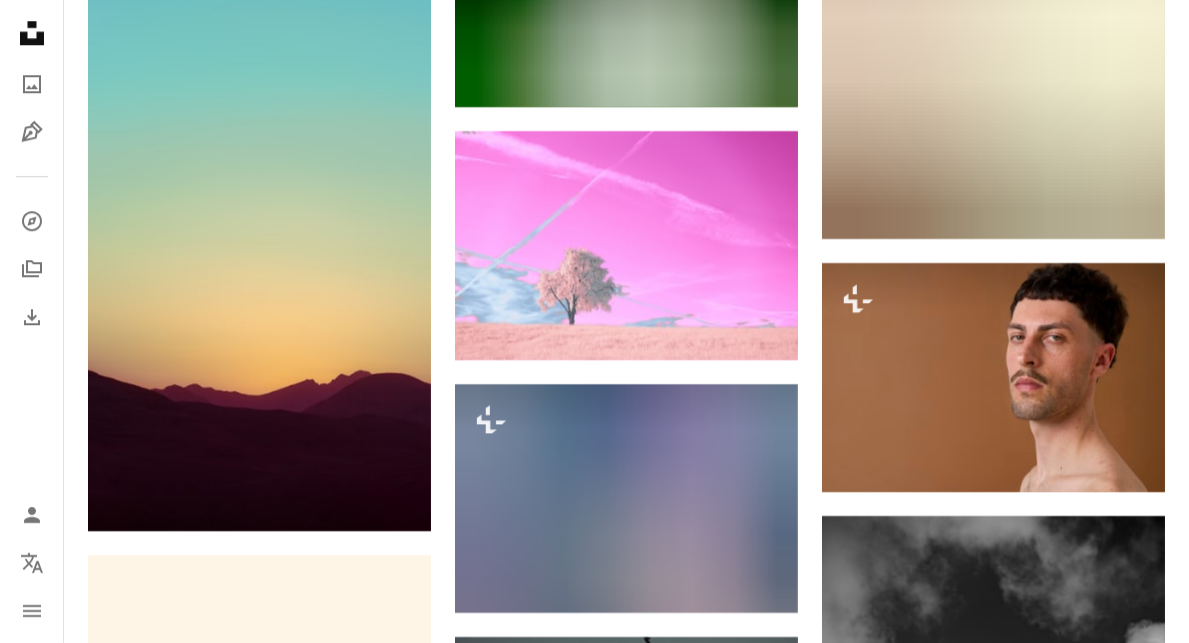 scroll, scrollTop: 145553, scrollLeft: 0, axis: vertical 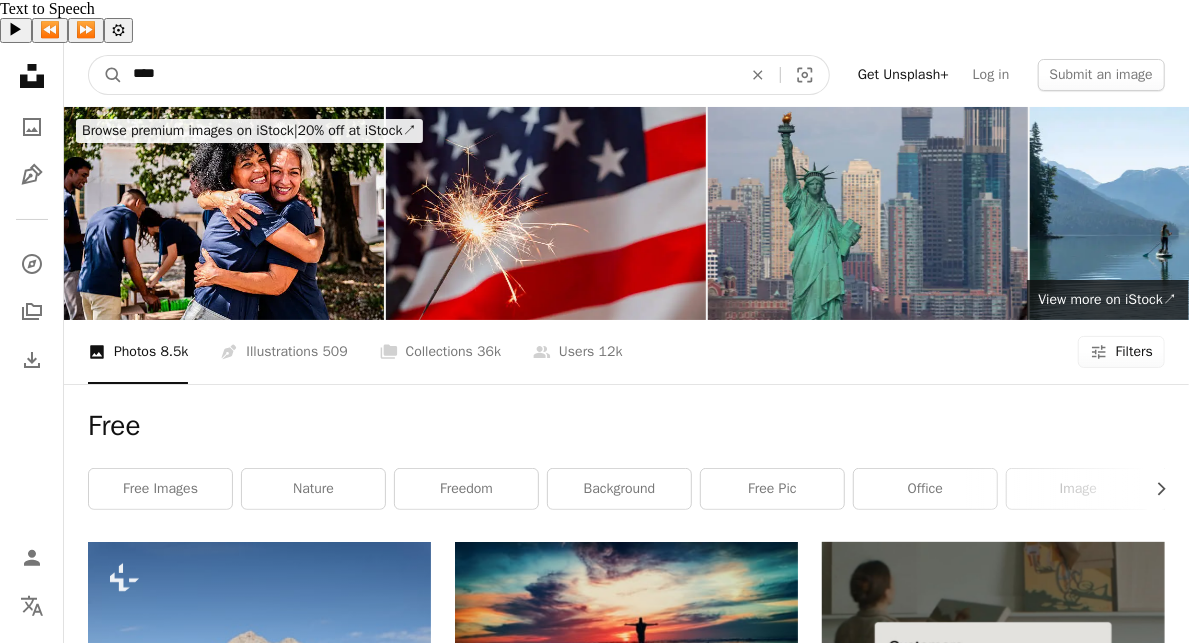 click on "****" at bounding box center [429, 75] 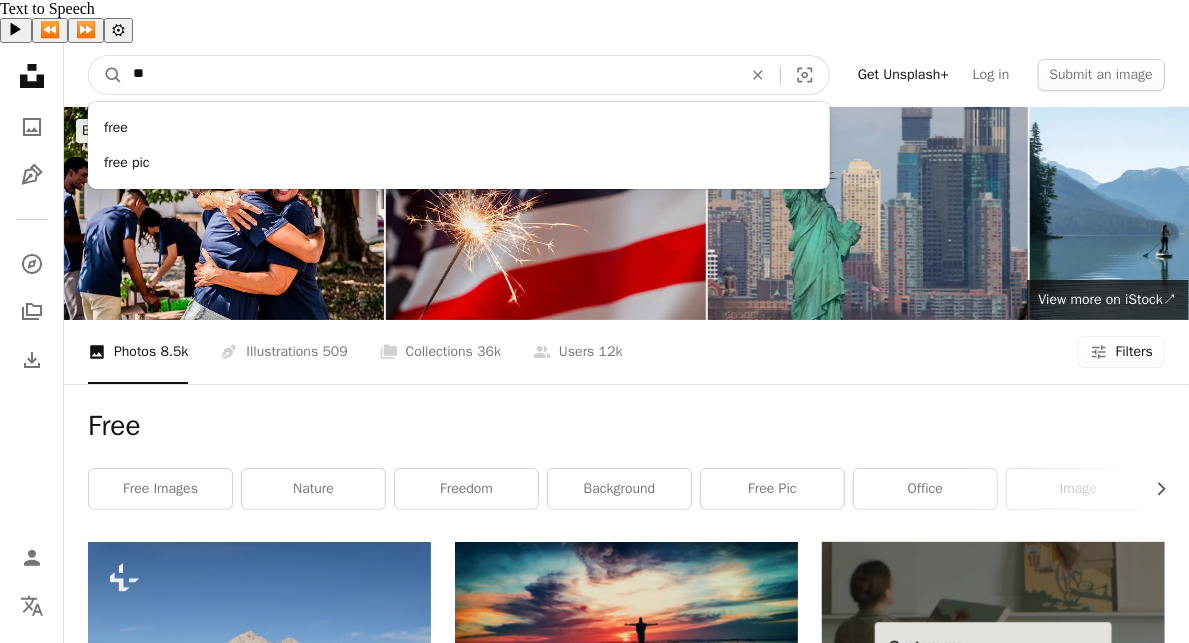 type on "*" 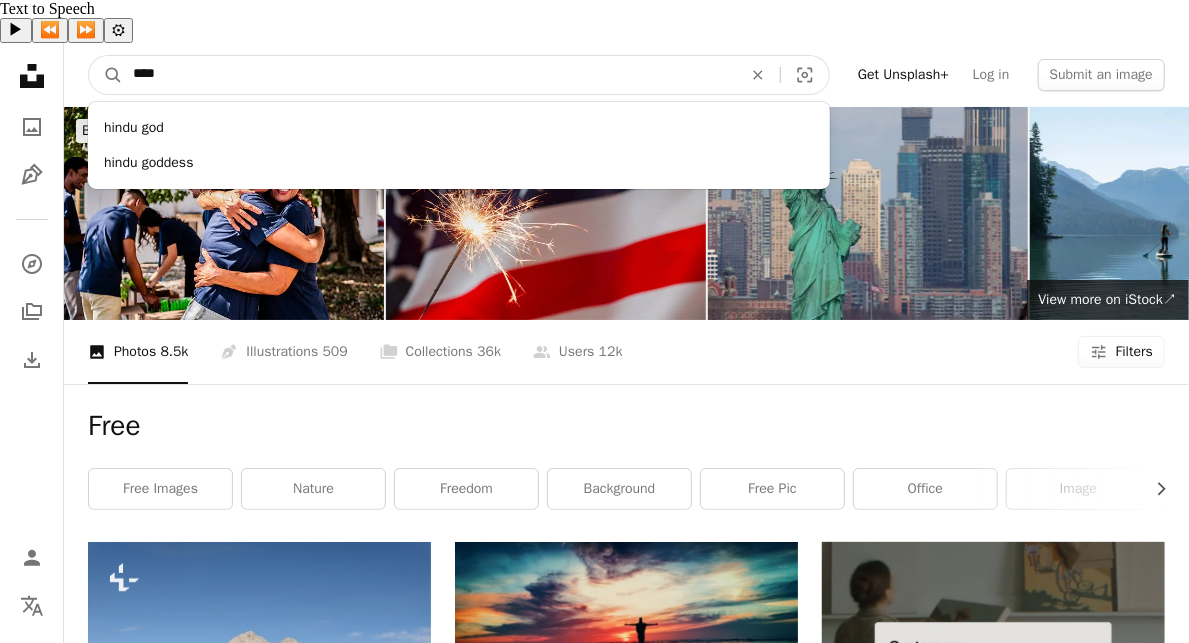 type on "*****" 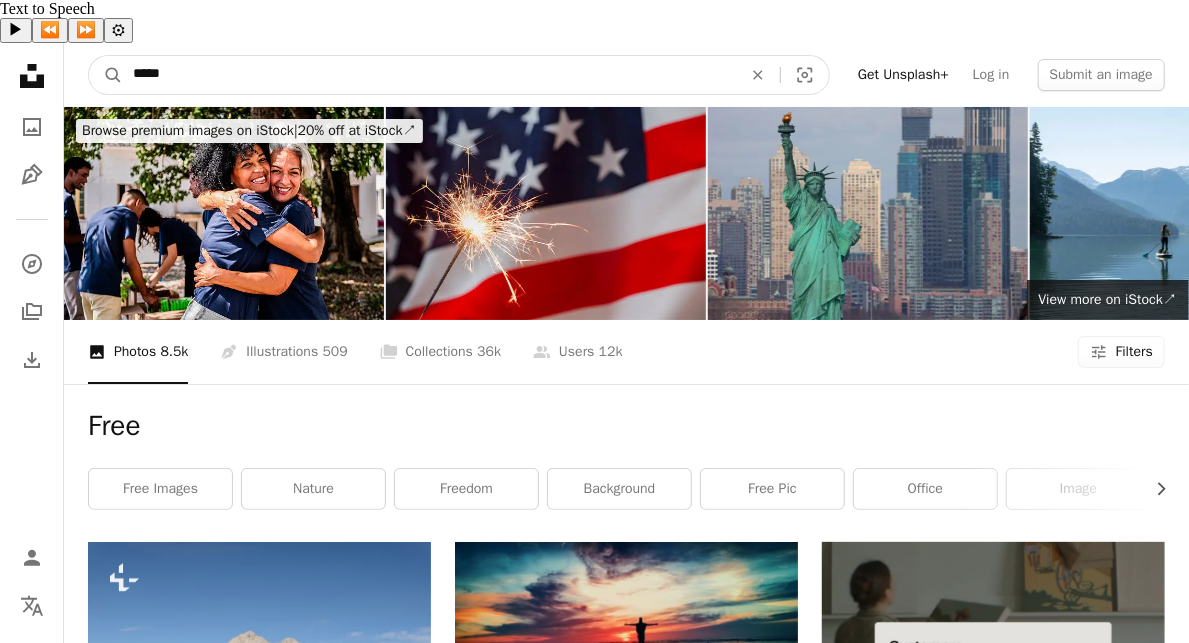 click on "A magnifying glass" at bounding box center (106, 75) 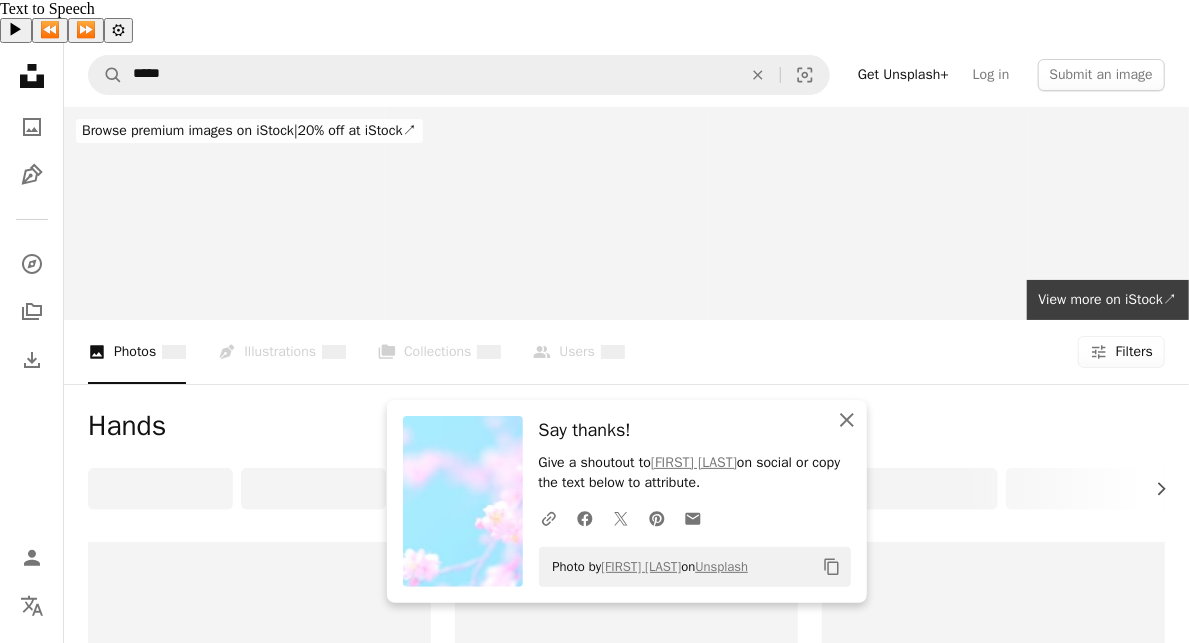 click on "An X shape" 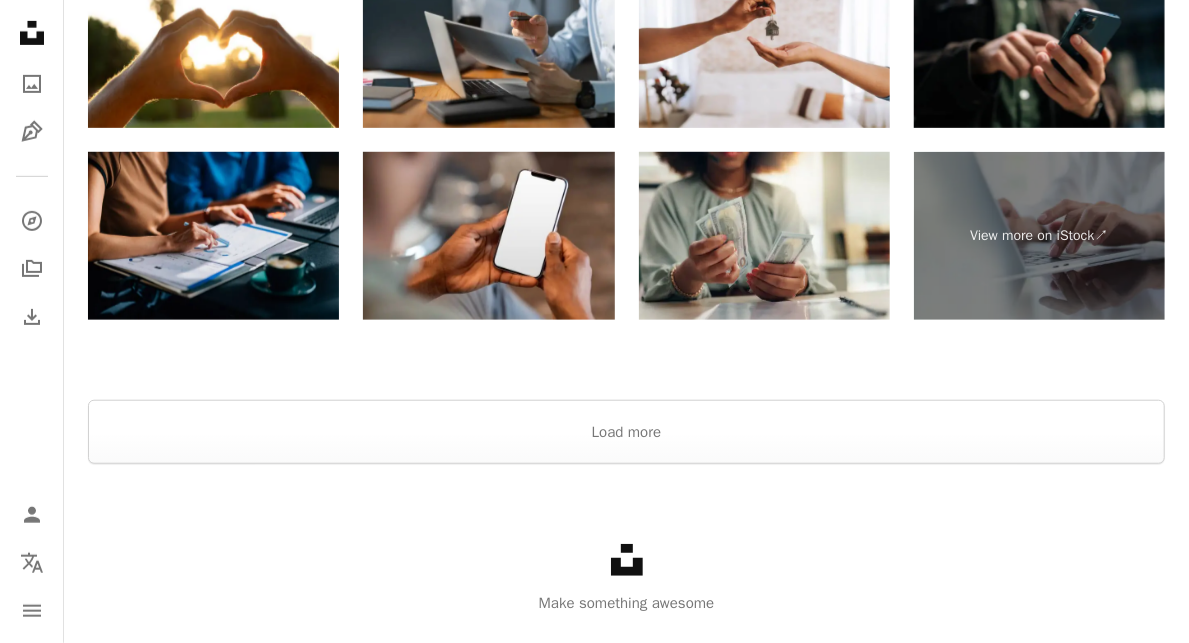 scroll, scrollTop: 4185, scrollLeft: 0, axis: vertical 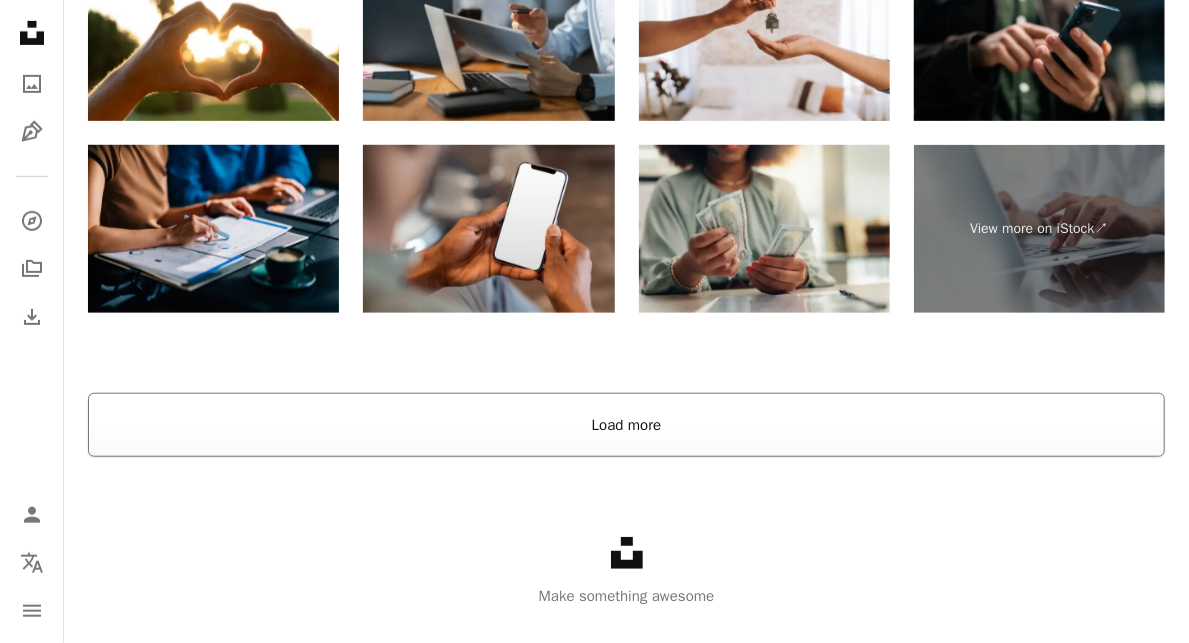 click on "Load more" at bounding box center [626, 425] 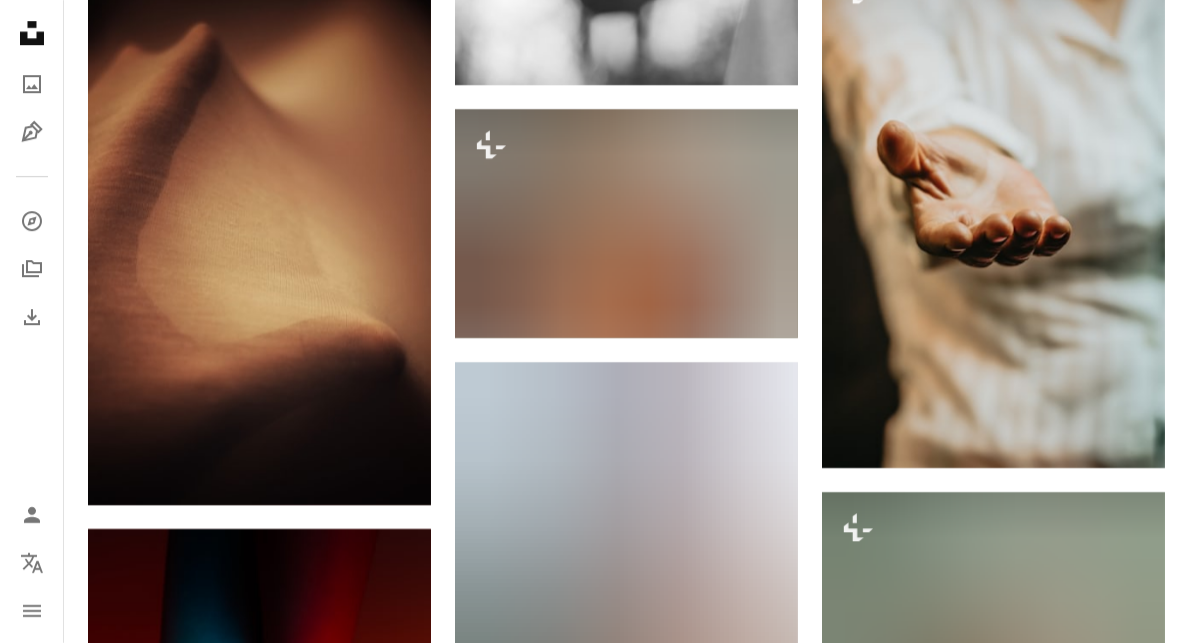 scroll, scrollTop: 20985, scrollLeft: 0, axis: vertical 